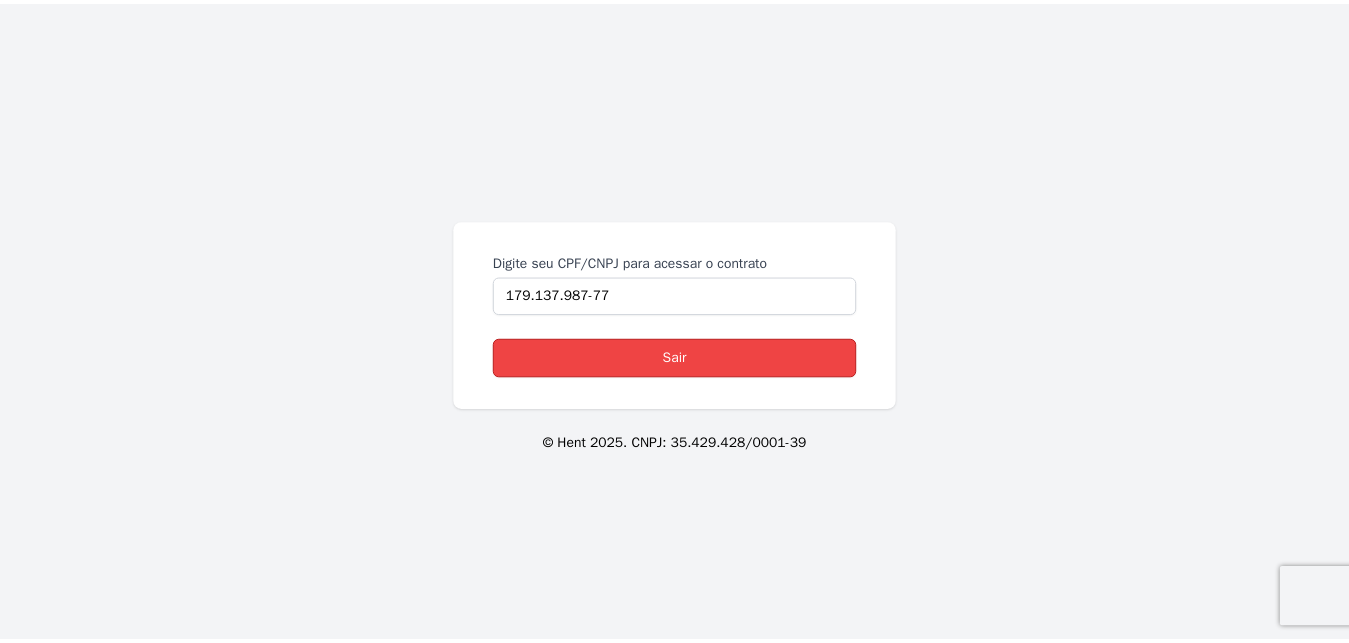 scroll, scrollTop: 0, scrollLeft: 0, axis: both 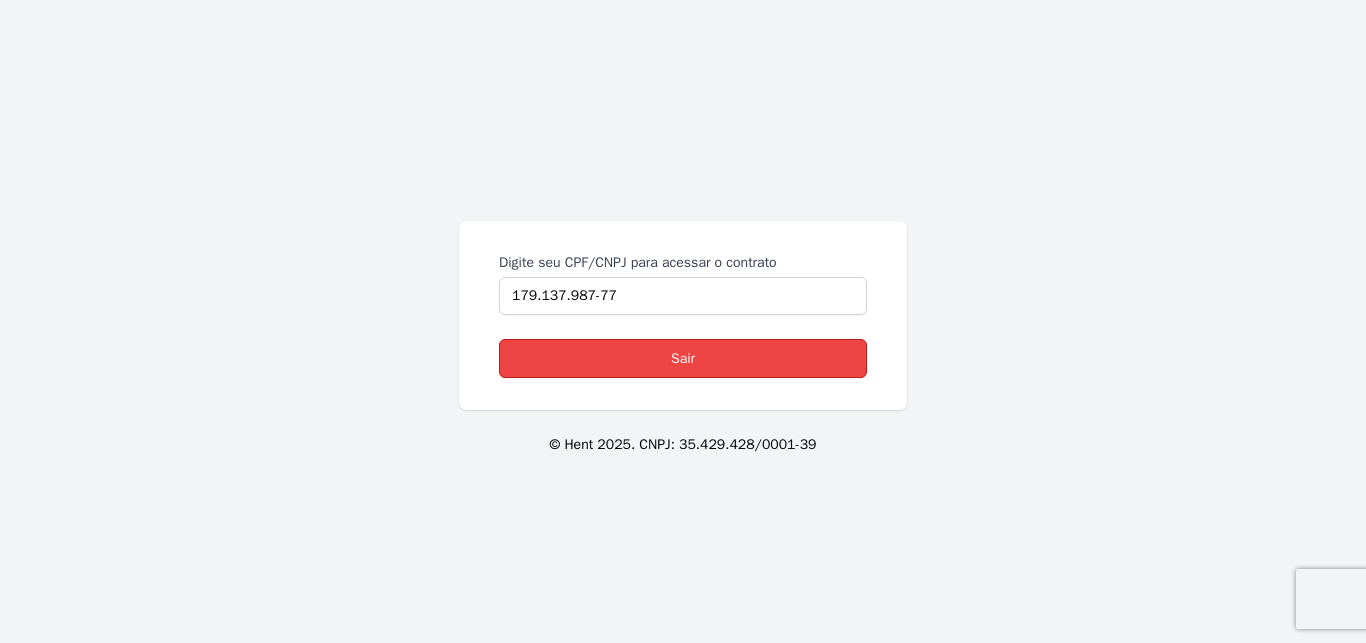 click on "Sair" at bounding box center (683, 358) 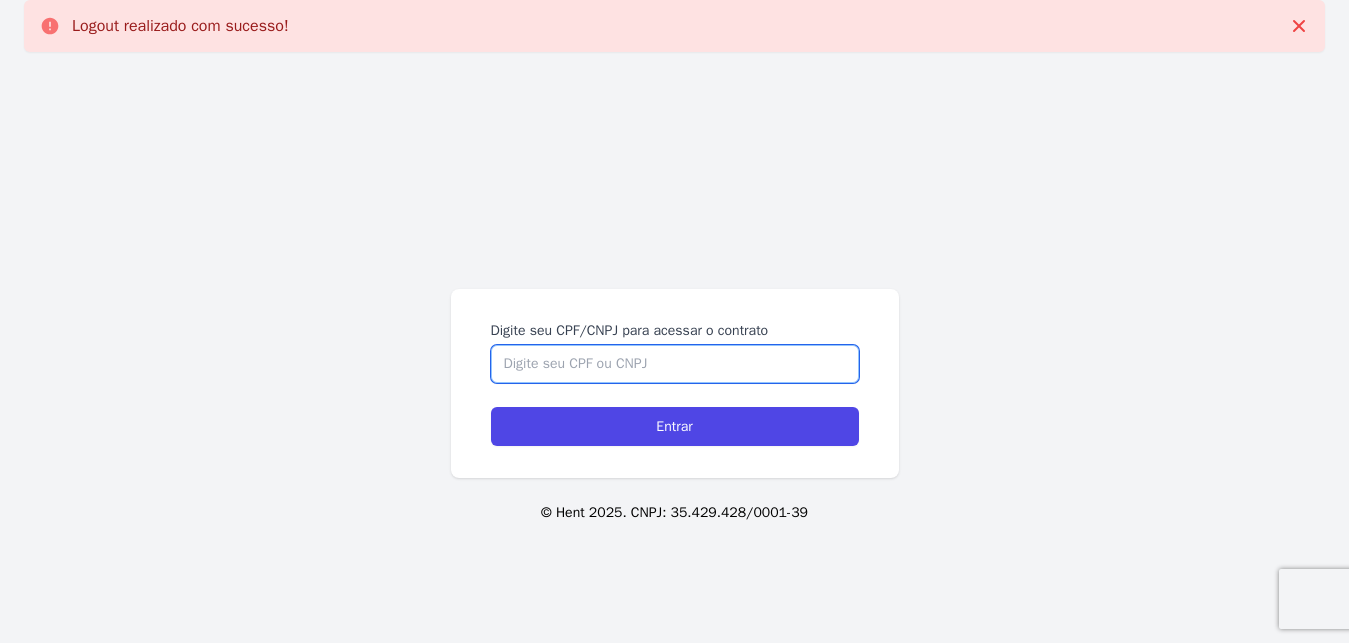 click on "Digite seu CPF/CNPJ para acessar o contrato" at bounding box center [675, 364] 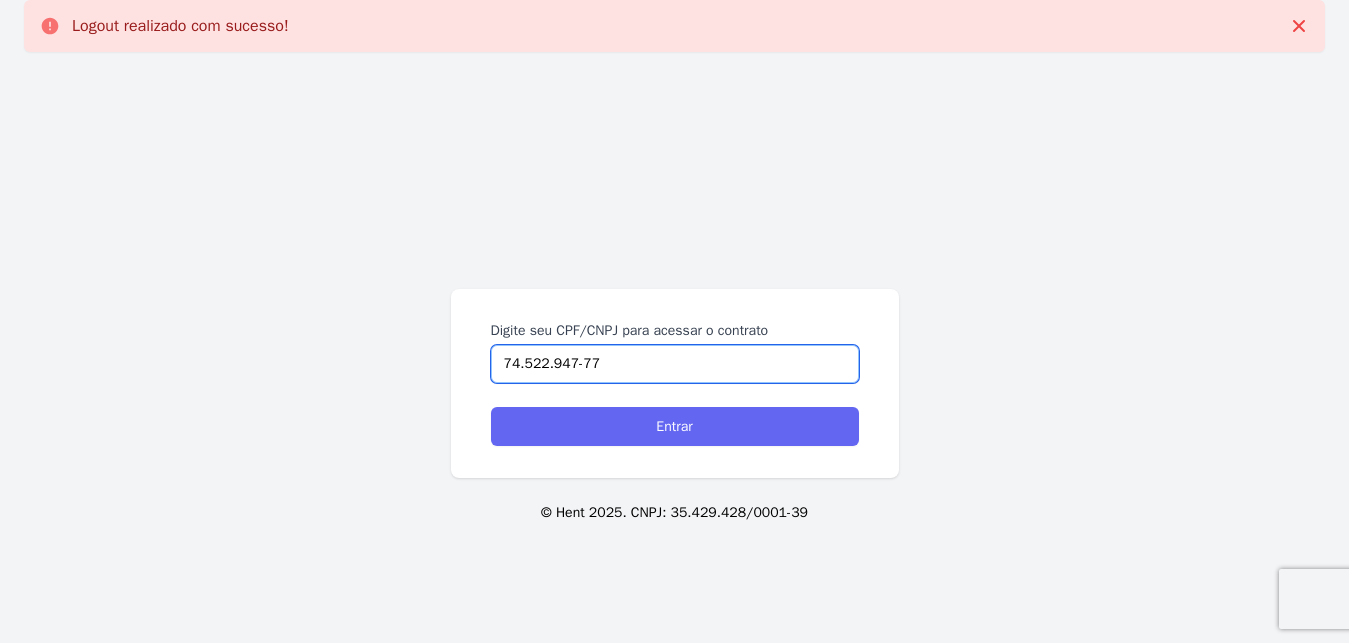 type on "74.522.947-77" 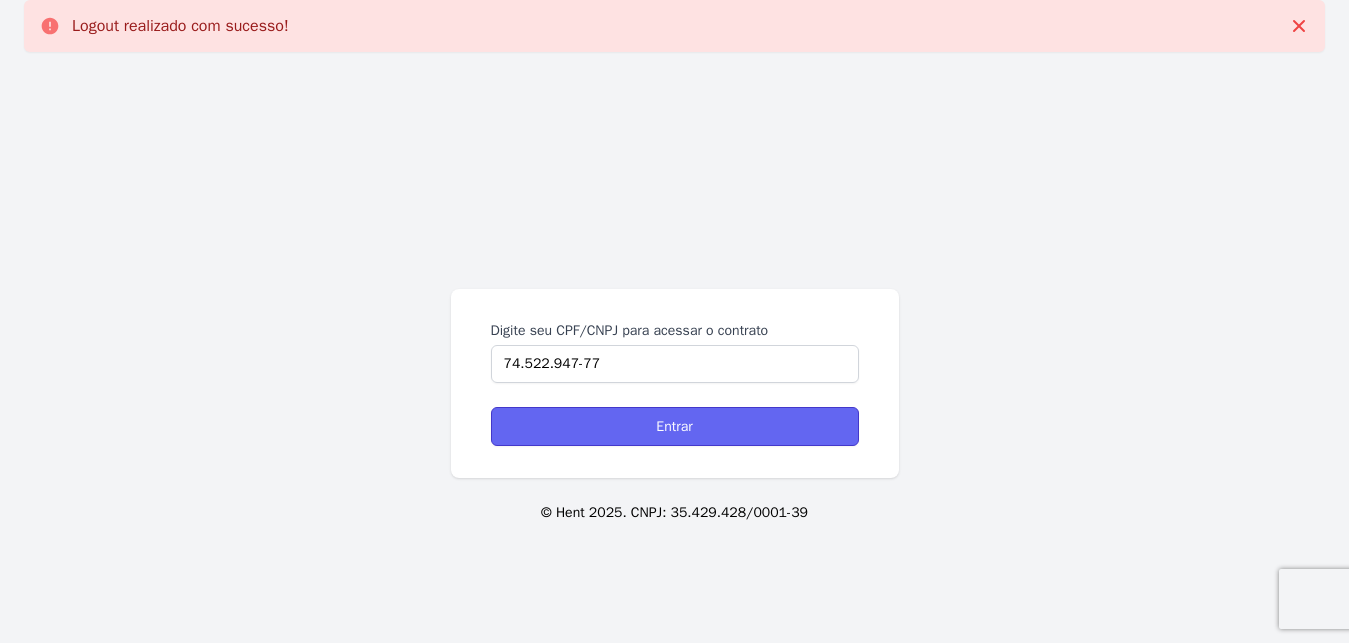 click on "Entrar" at bounding box center (675, 426) 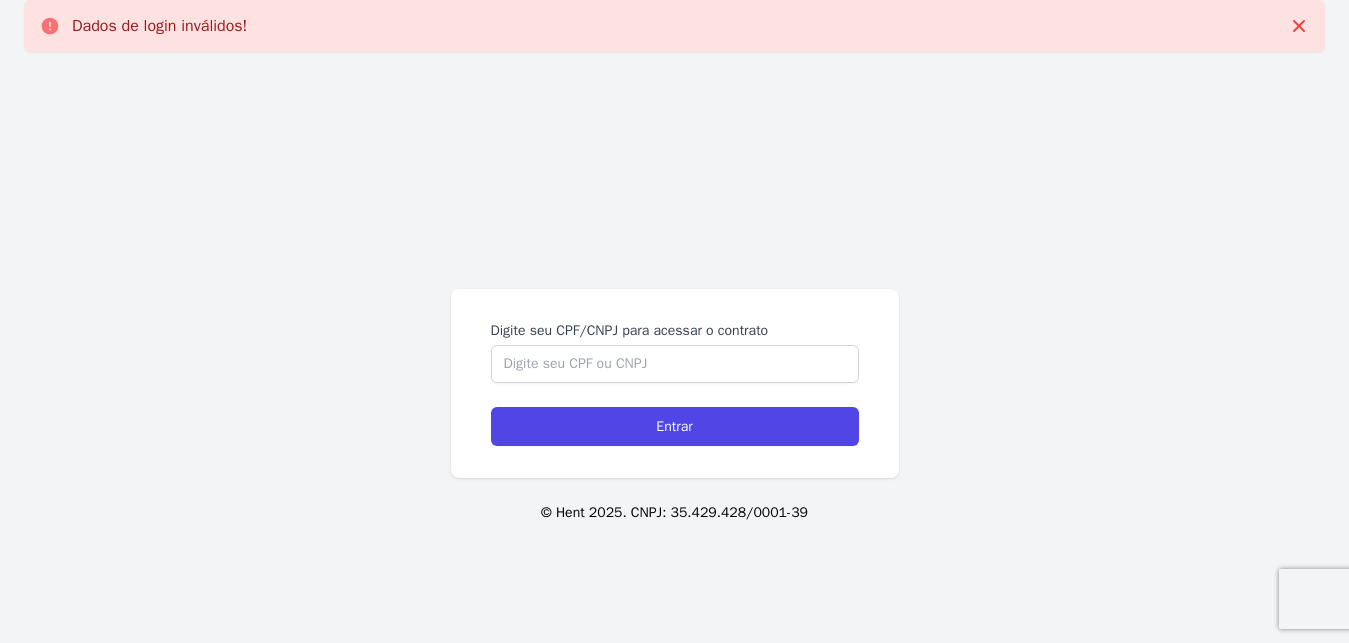 scroll, scrollTop: 0, scrollLeft: 0, axis: both 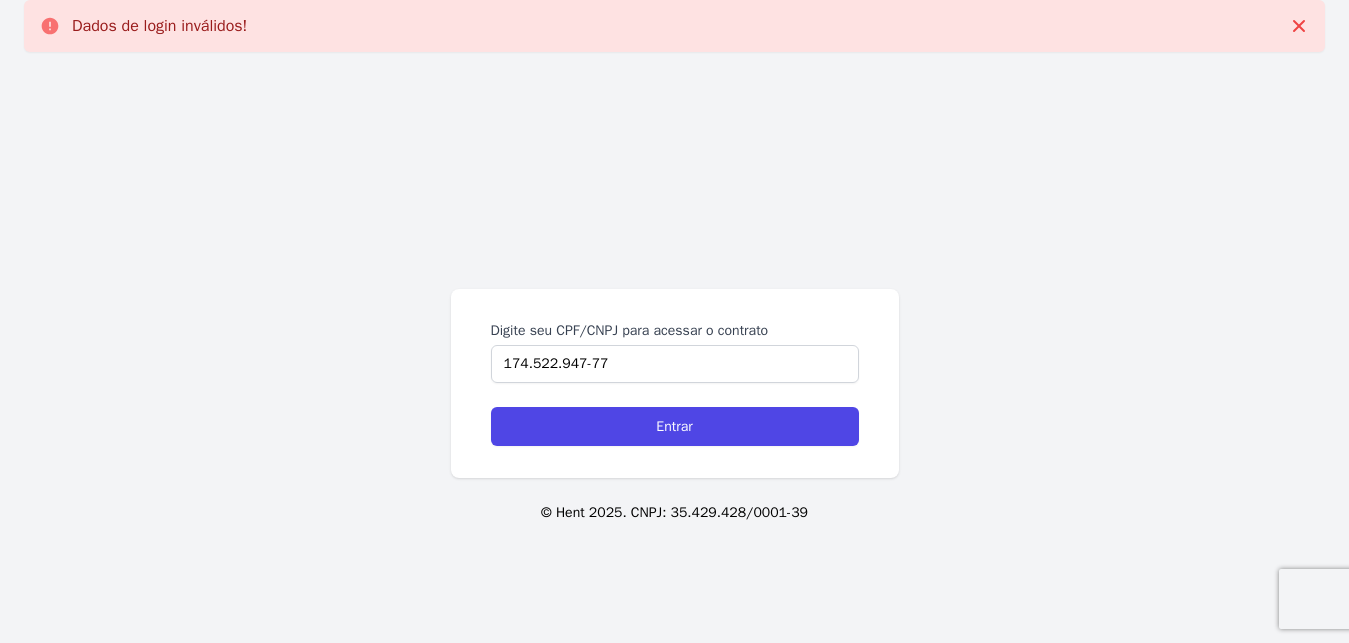 type on "174.522.947-77" 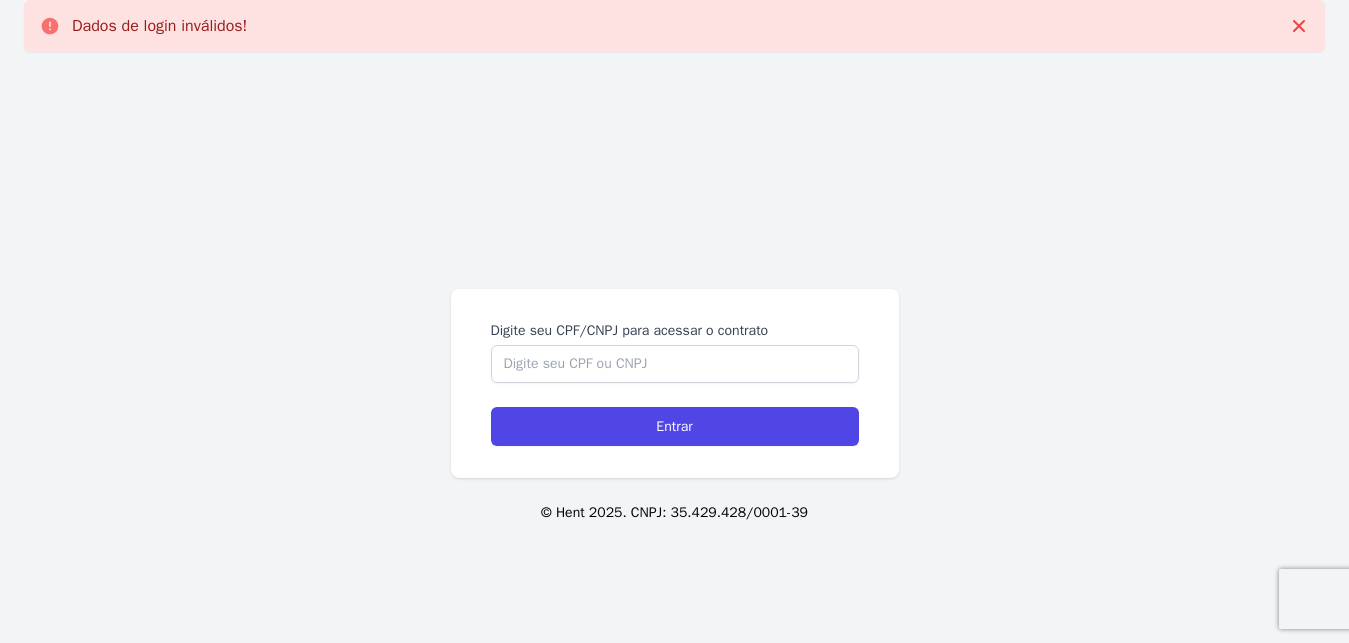 scroll, scrollTop: 0, scrollLeft: 0, axis: both 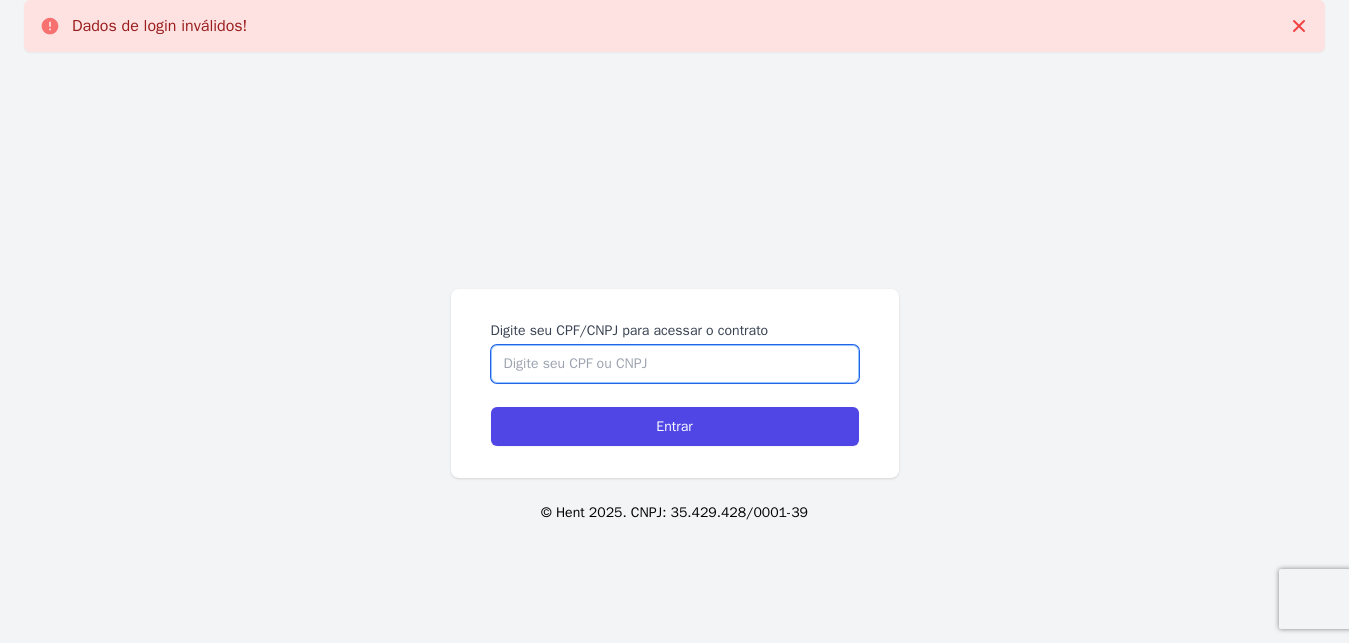 click on "Digite seu CPF/CNPJ para acessar o contrato" at bounding box center (675, 364) 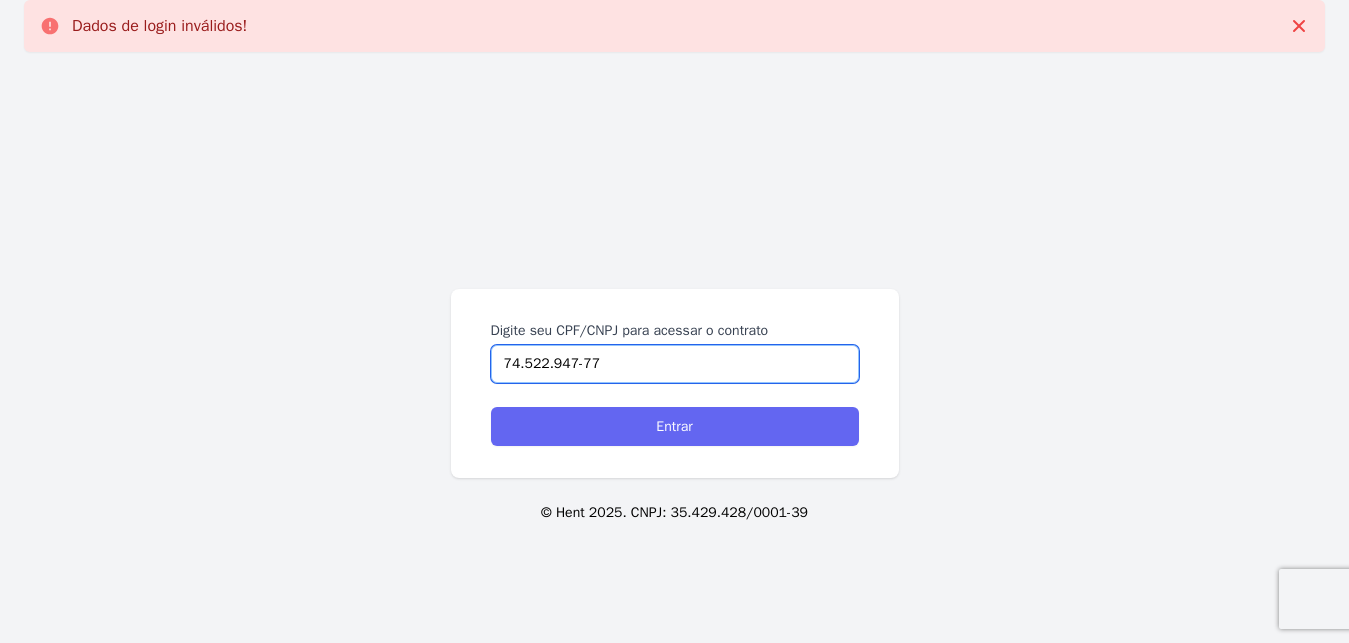 type on "74.522.947-77" 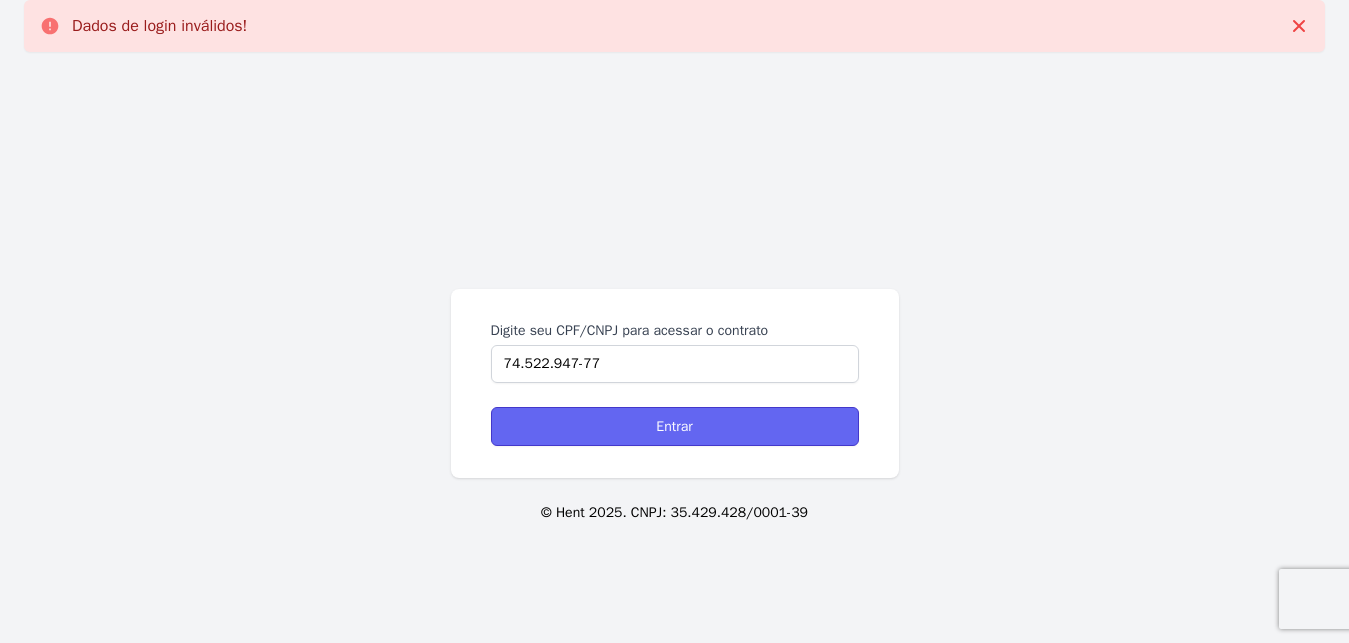 click on "Entrar" at bounding box center [675, 426] 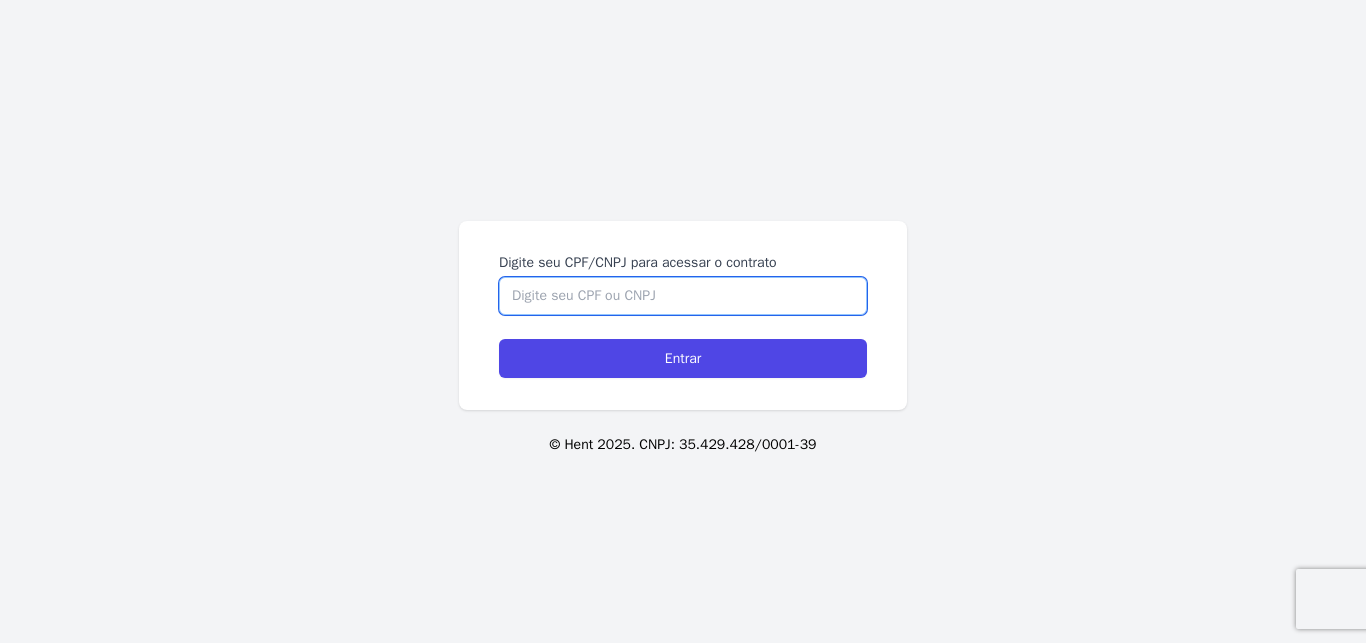 click on "Digite seu CPF/CNPJ para acessar o contrato" at bounding box center [683, 296] 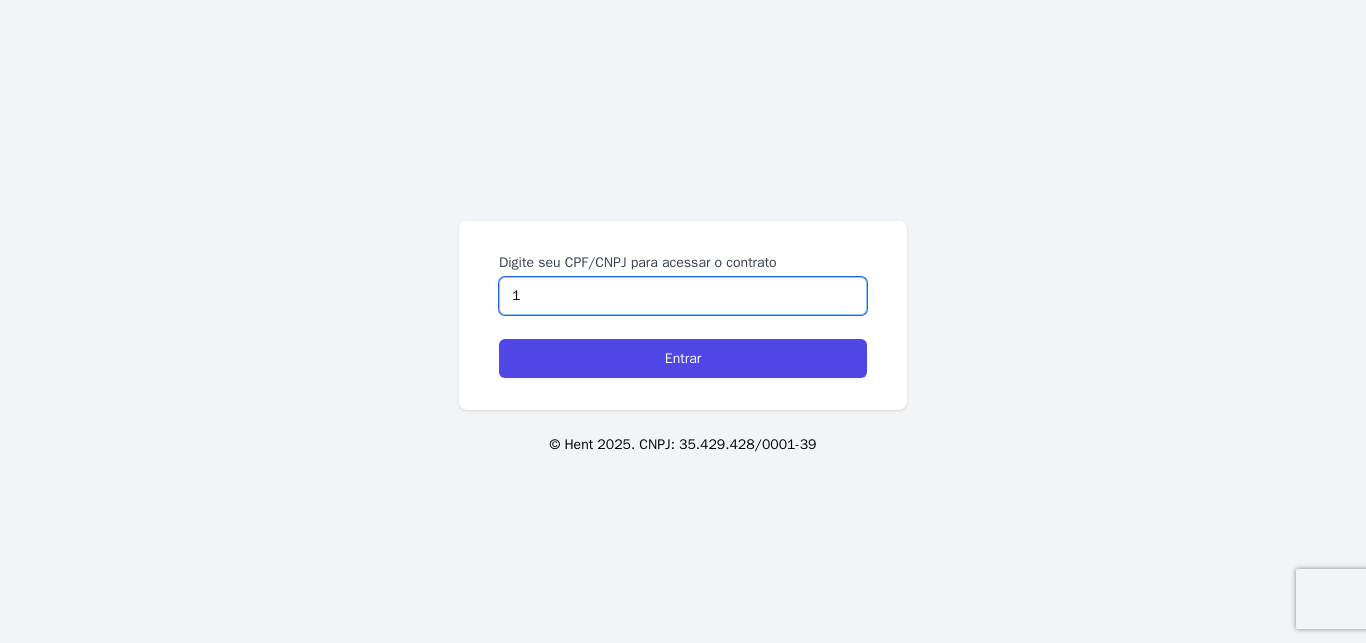 paste on "74.522.947-77" 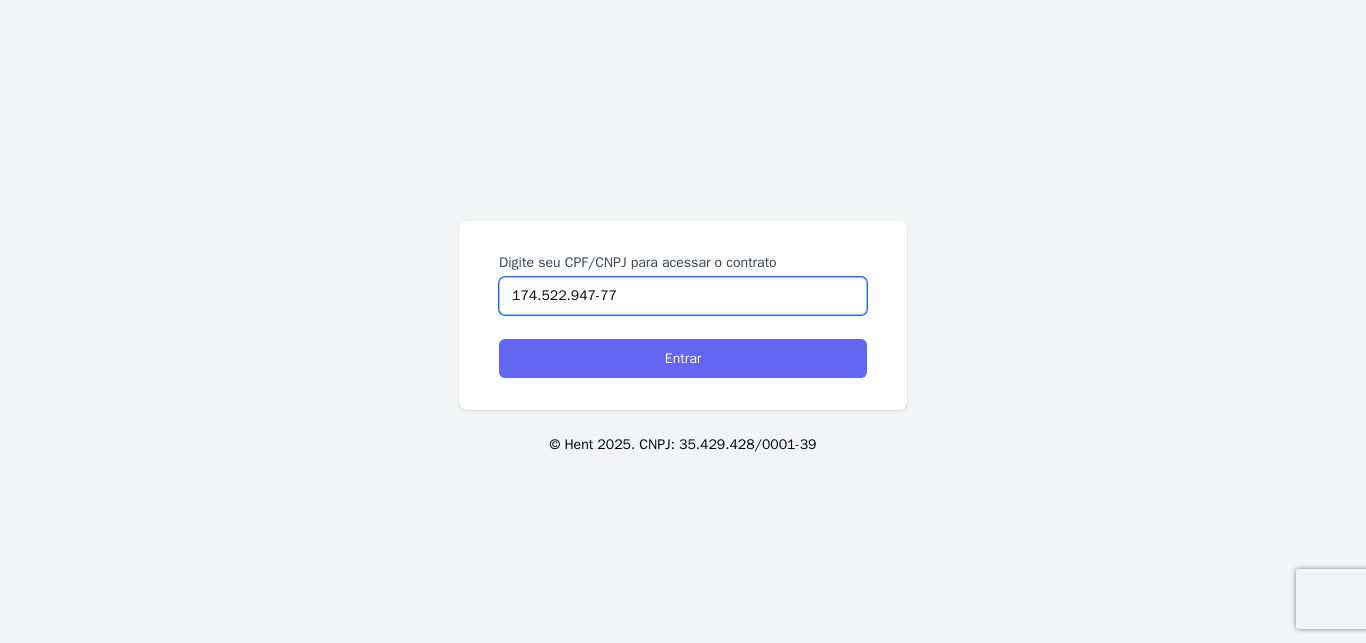 type on "174.522.947-77" 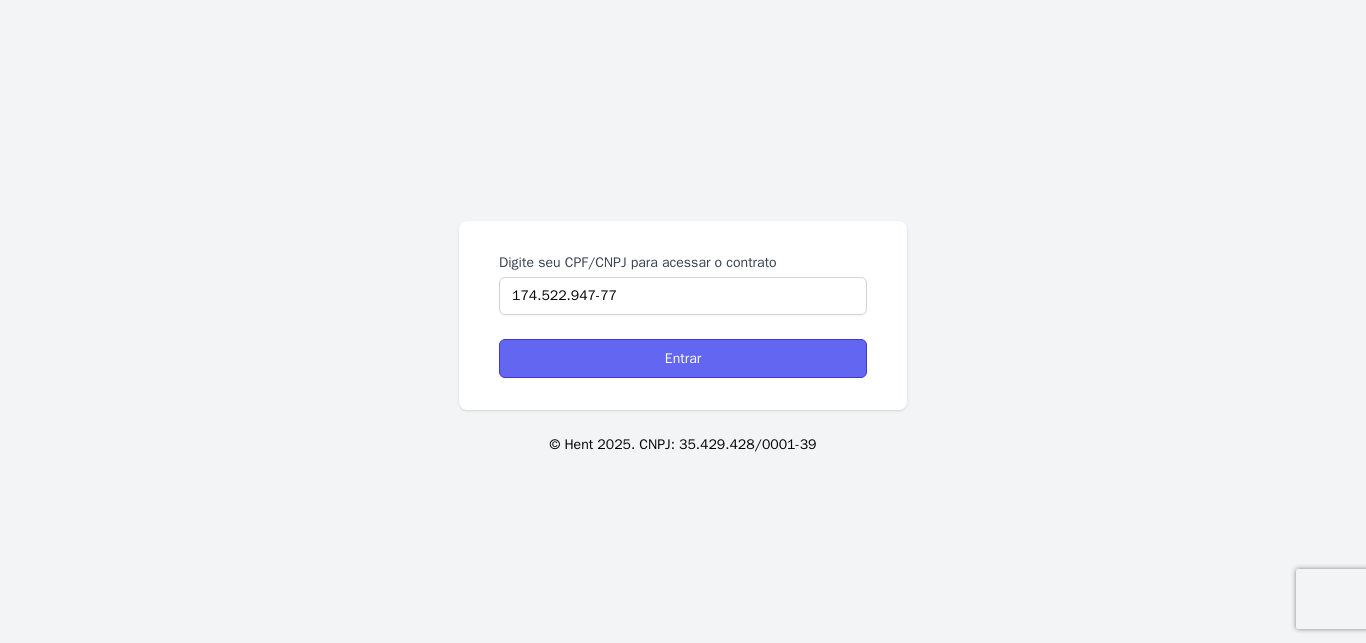 click on "Entrar" at bounding box center (683, 358) 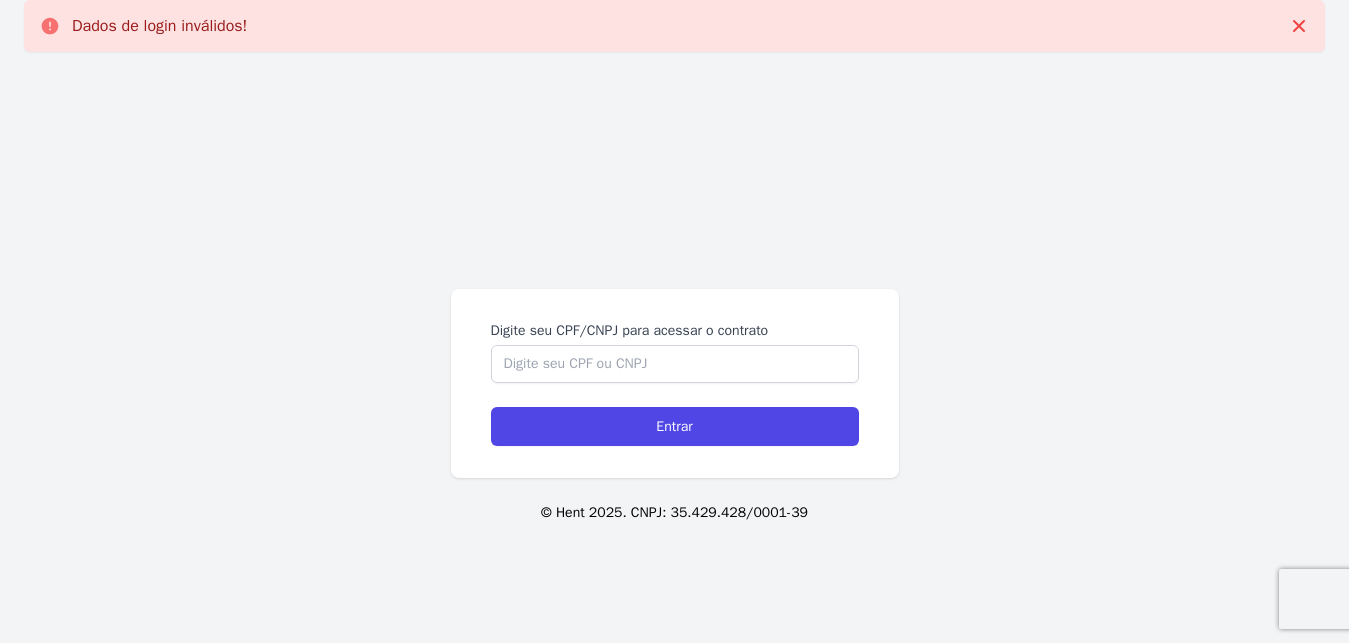 scroll, scrollTop: 0, scrollLeft: 0, axis: both 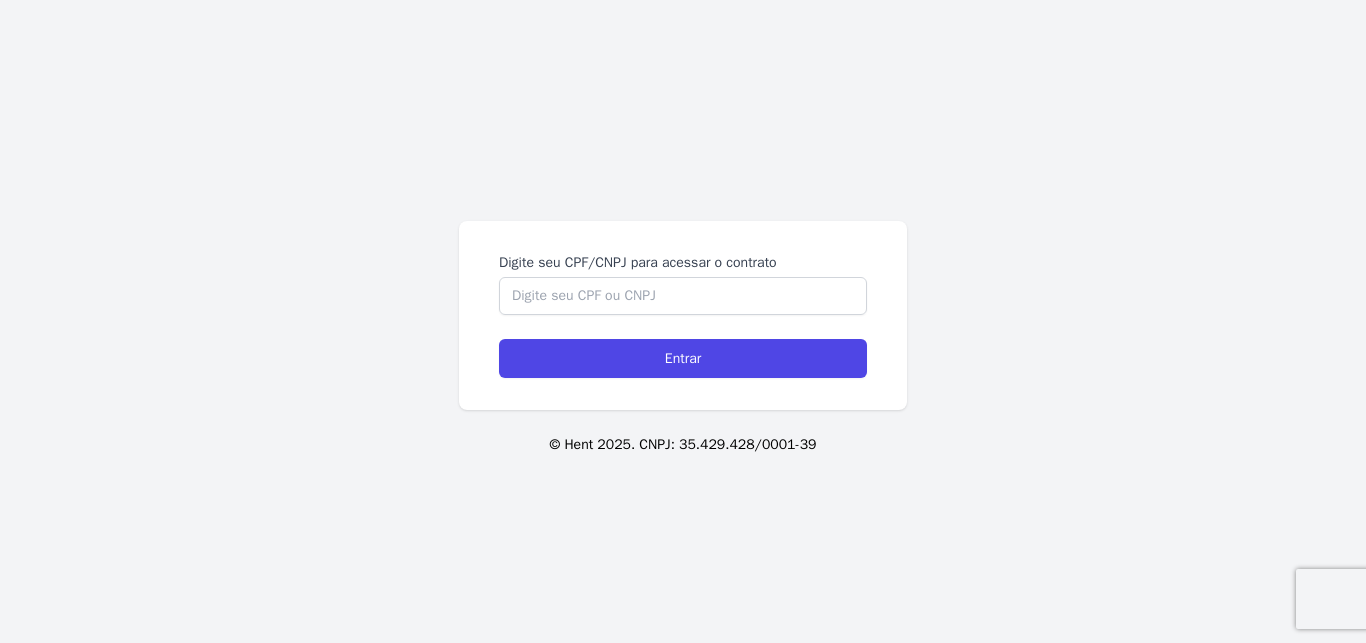 click on "Digite seu CPF/CNPJ para acessar o contrato" at bounding box center (683, 296) 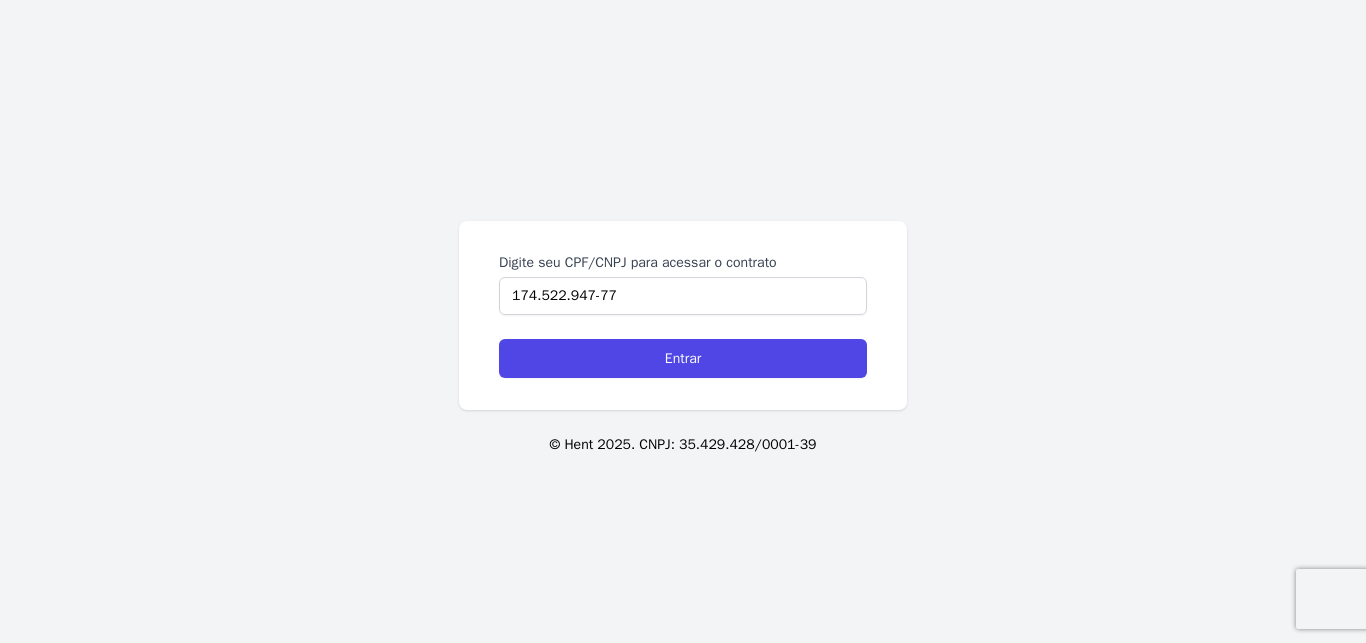 type on "174.522.947-77" 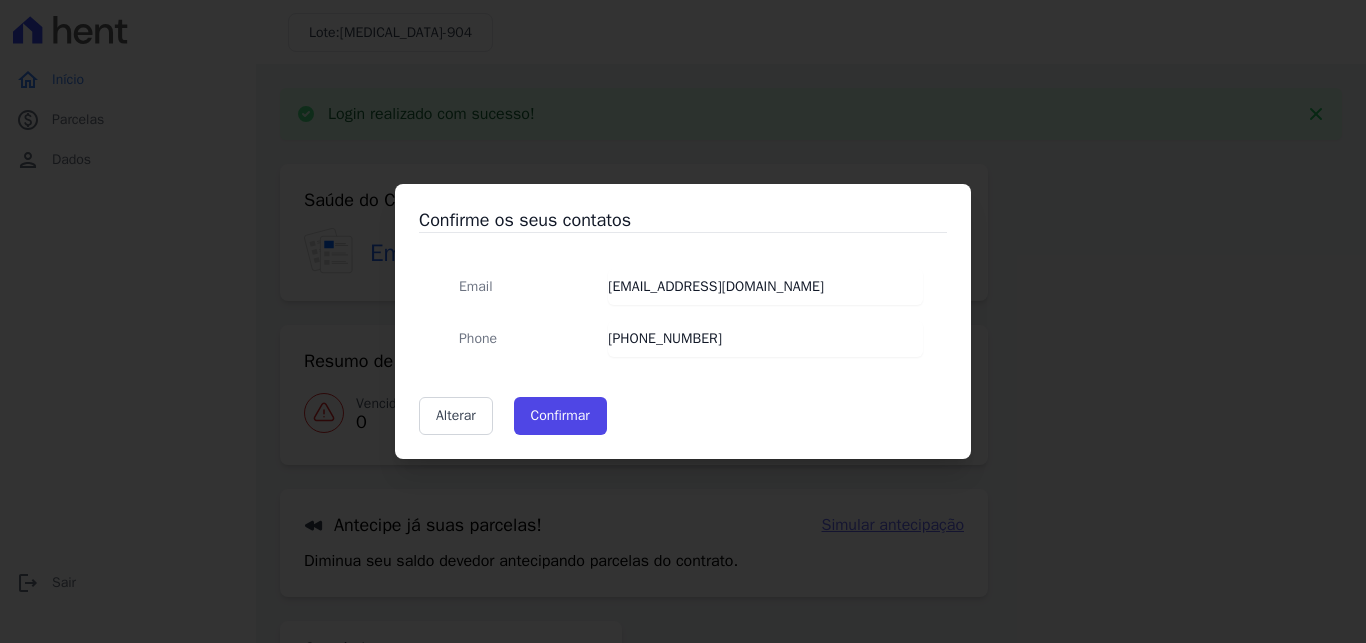 scroll, scrollTop: 0, scrollLeft: 0, axis: both 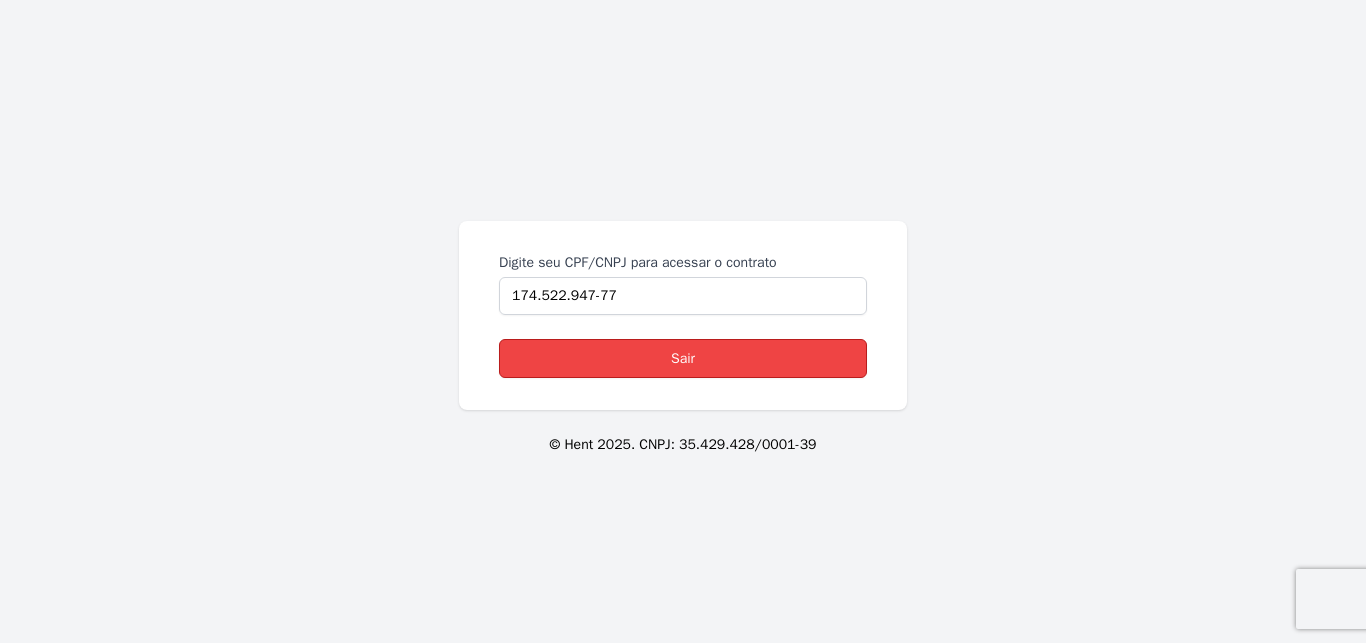 click on "Sair" at bounding box center [683, 358] 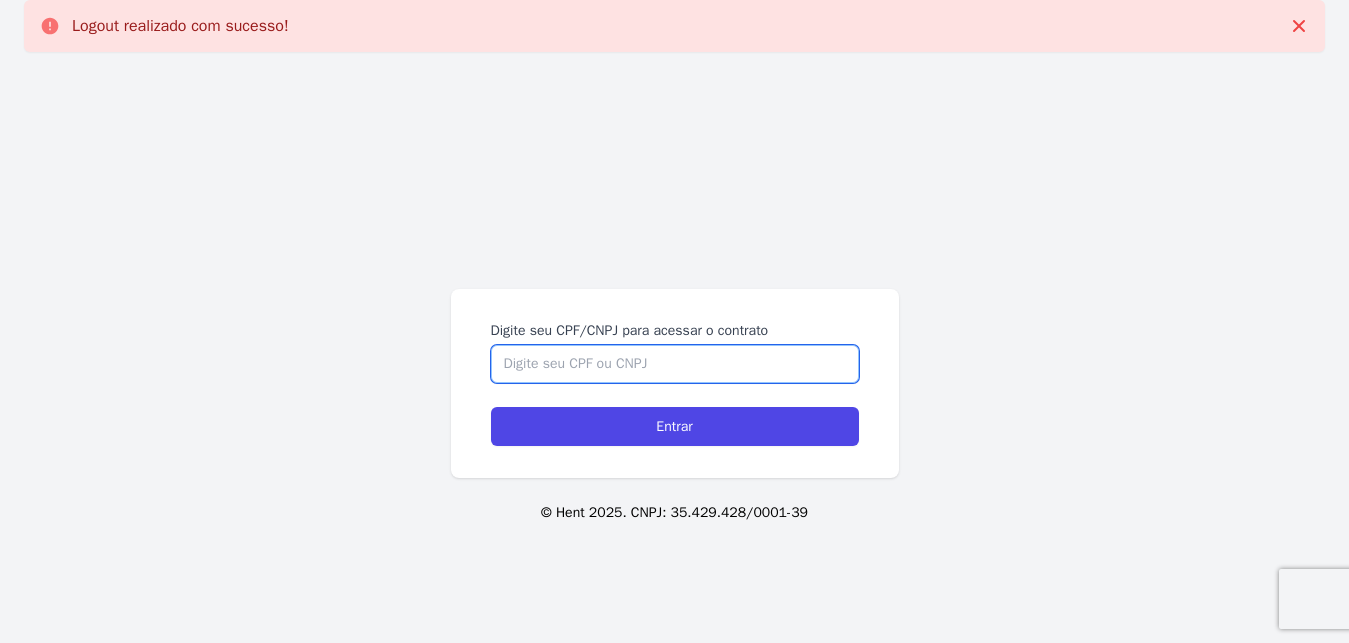 click on "Digite seu CPF/CNPJ para acessar o contrato" at bounding box center (675, 364) 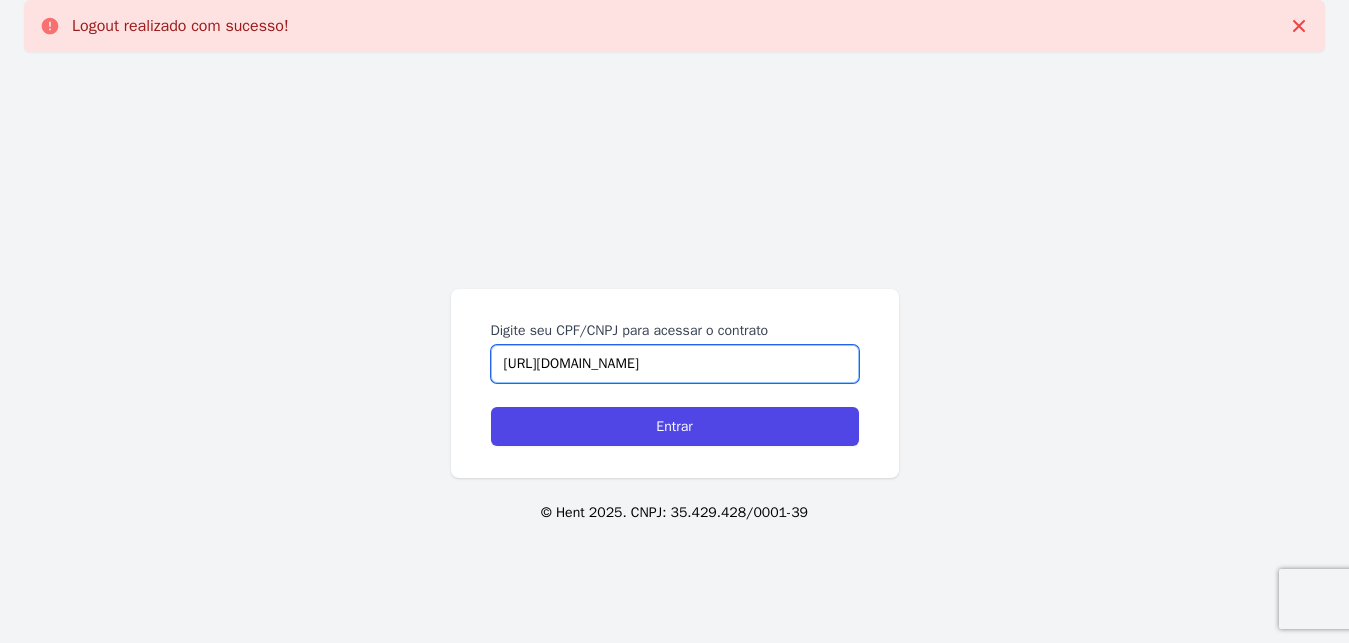 scroll, scrollTop: 0, scrollLeft: 168, axis: horizontal 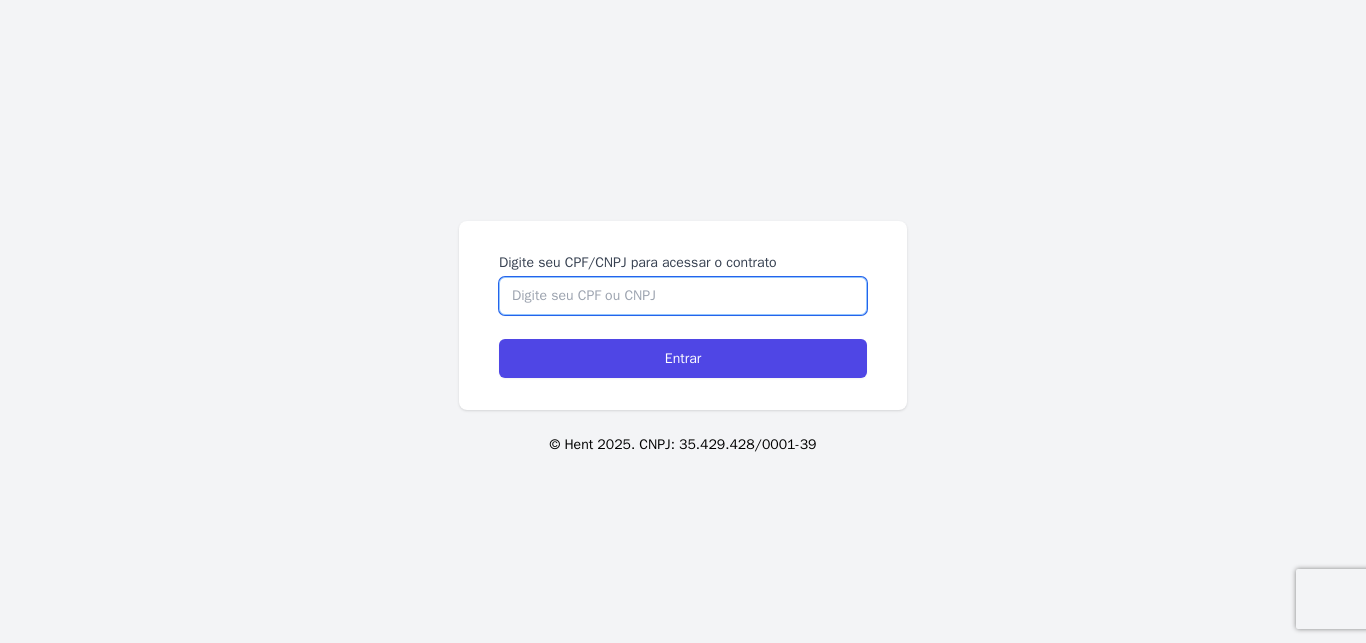 click on "Digite seu CPF/CNPJ para acessar o contrato" at bounding box center (683, 296) 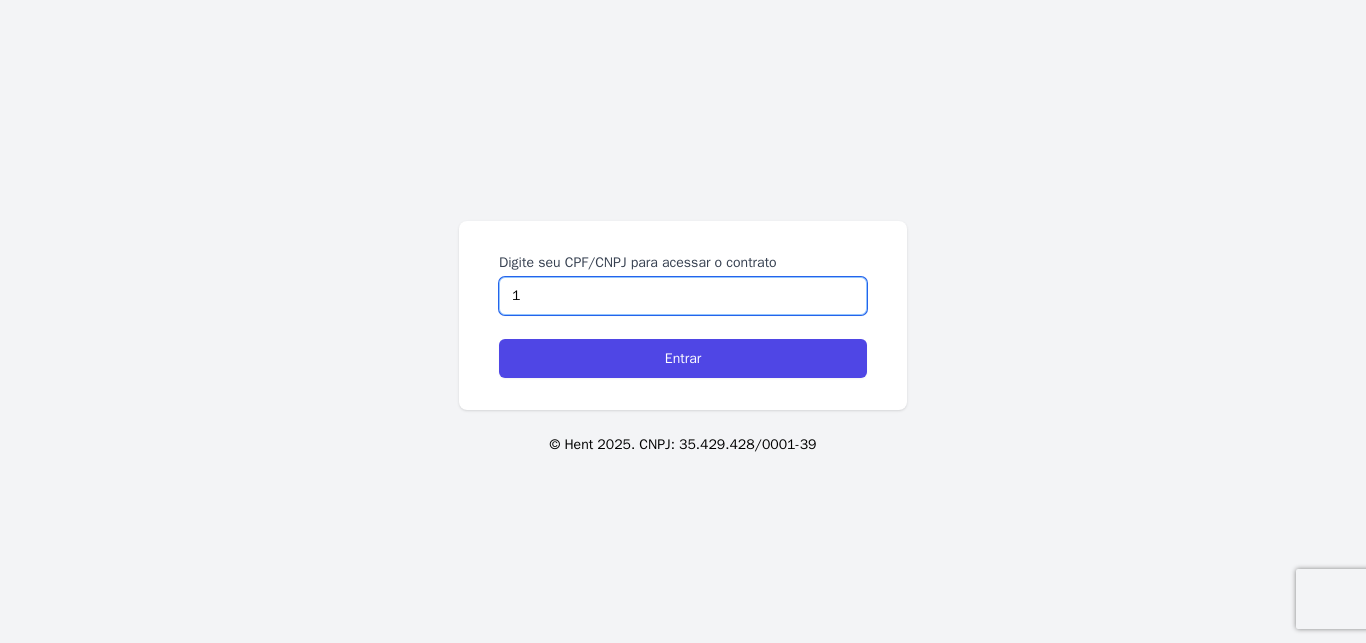 paste on "https://app.hent.com.br/public/contracts/ece78ad4-8b7a-4fd1-9df0-eaafdcb23383" 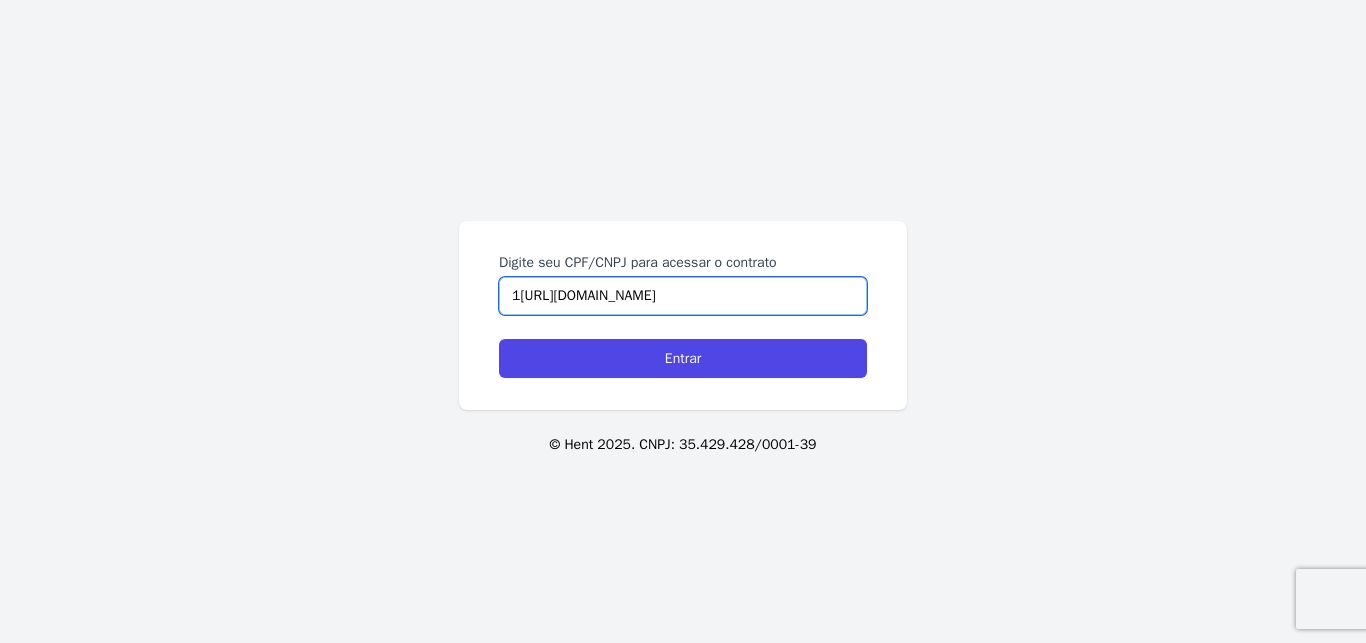 scroll, scrollTop: 0, scrollLeft: 176, axis: horizontal 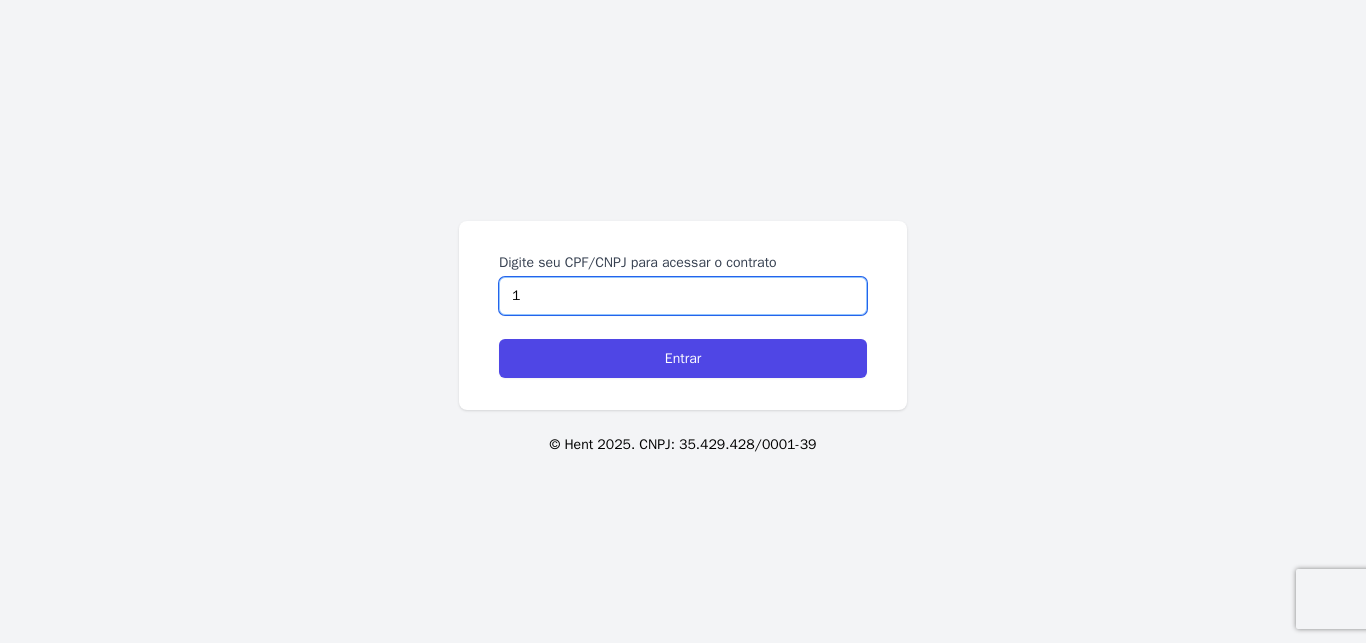 paste on "74.522.947-77" 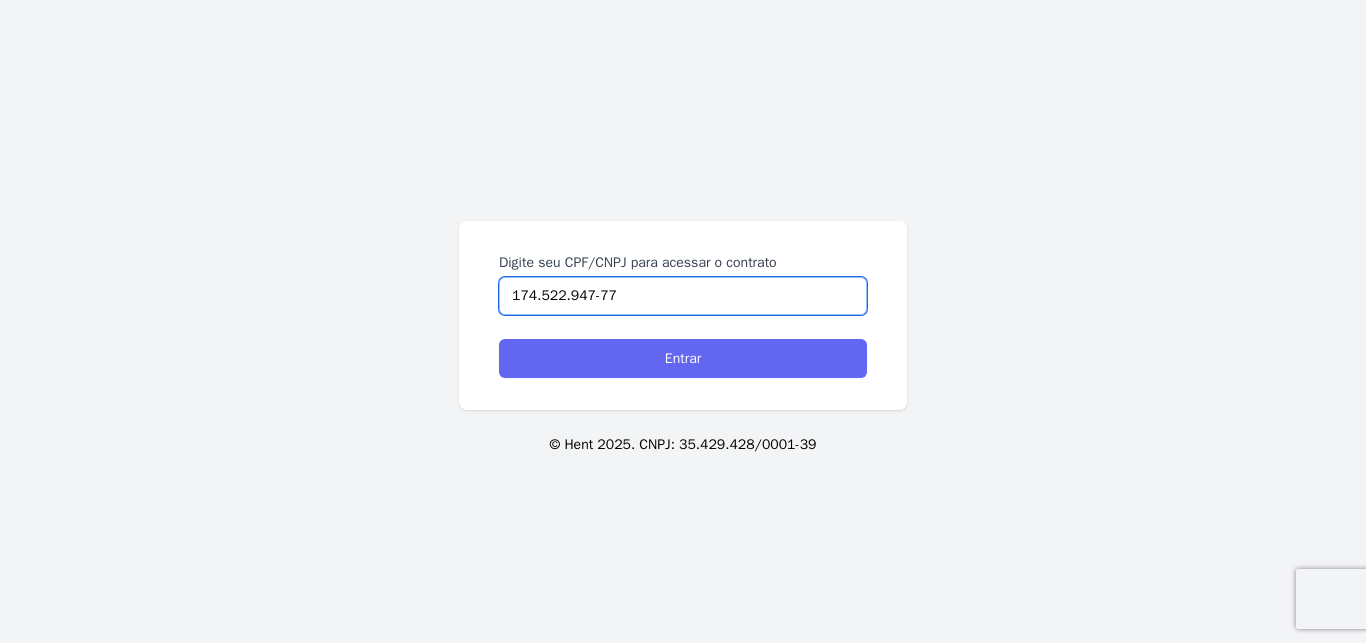 type on "174.522.947-77" 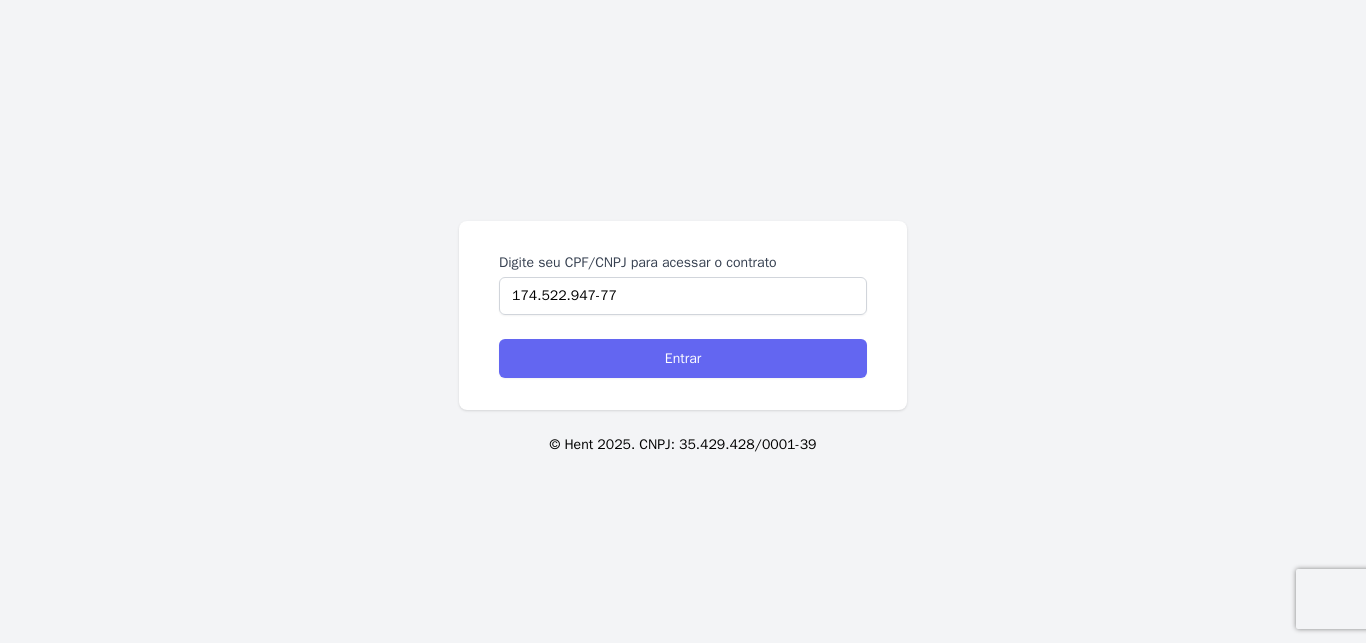 click on "Digite seu CPF/CNPJ para acessar o contrato
174.522.947-77
Entrar" at bounding box center (683, 315) 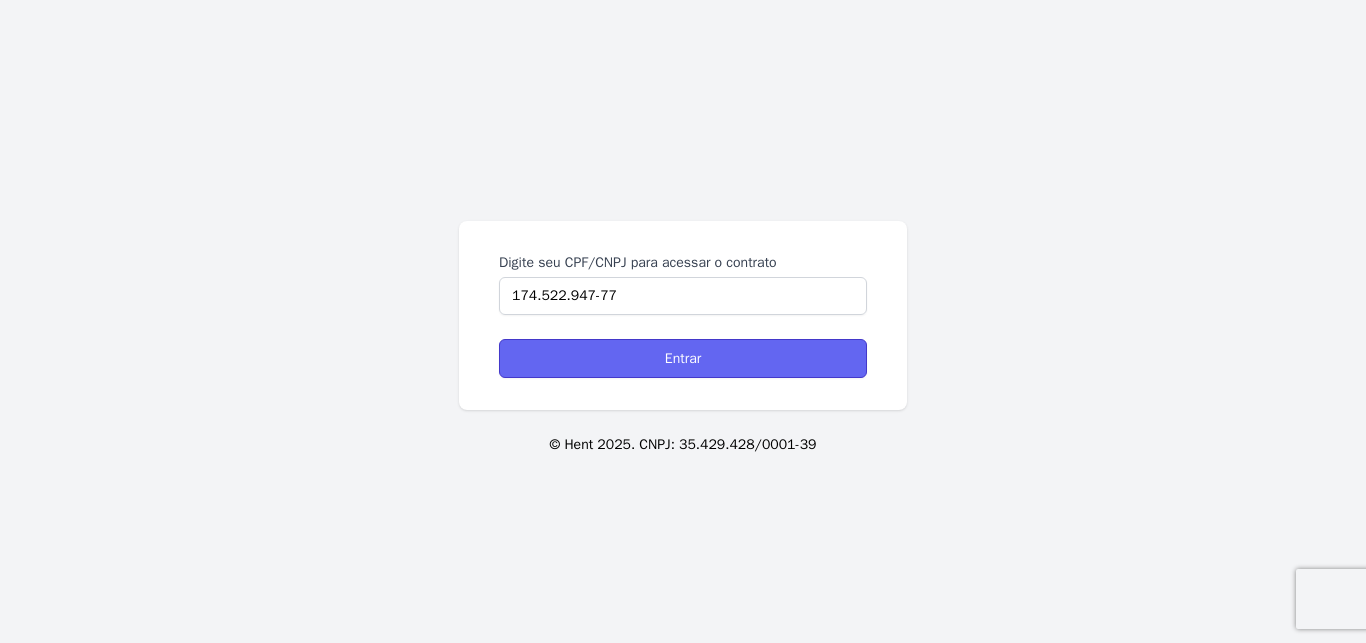 click on "Entrar" at bounding box center [683, 358] 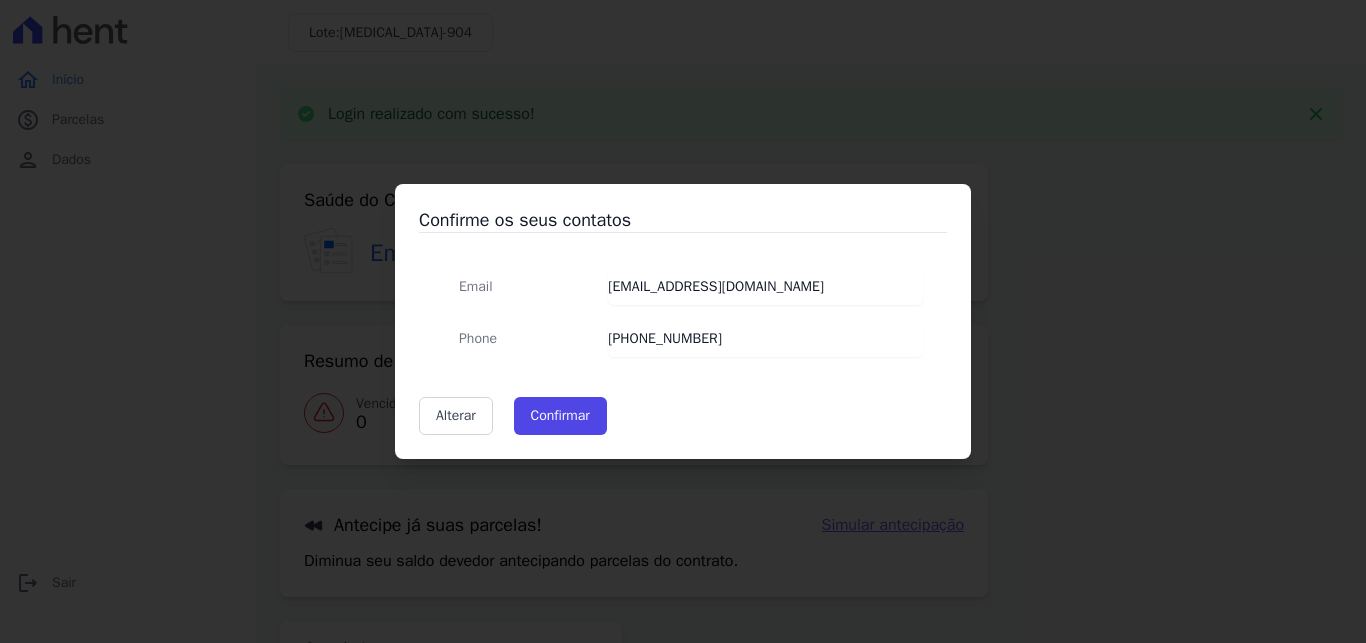 scroll, scrollTop: 0, scrollLeft: 0, axis: both 